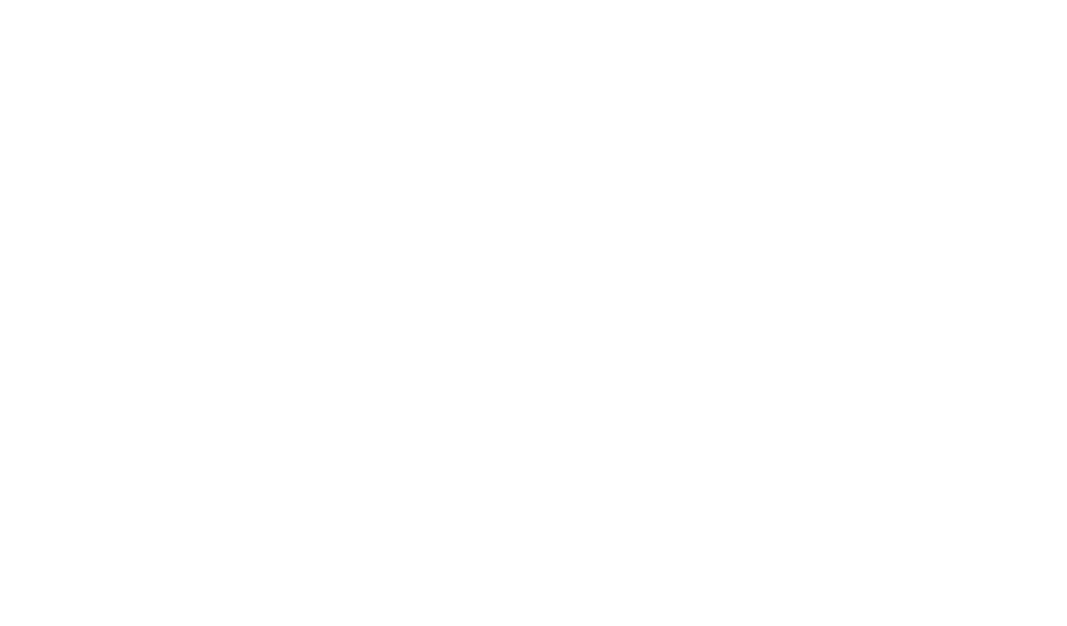 scroll, scrollTop: 0, scrollLeft: 0, axis: both 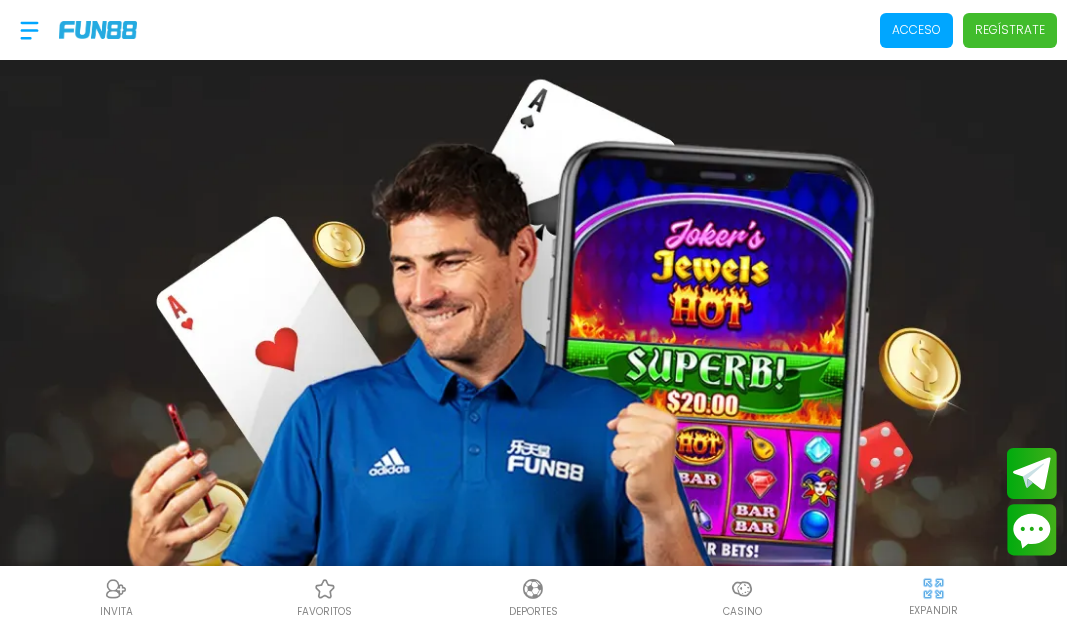 click on "Regístrate" at bounding box center [1010, 30] 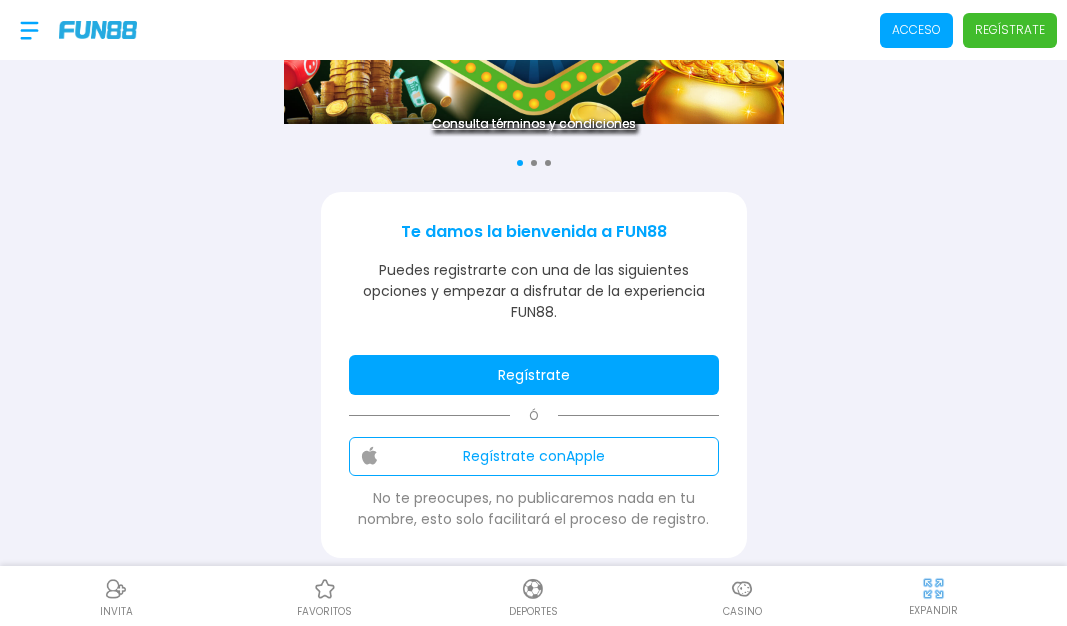 scroll, scrollTop: 200, scrollLeft: 0, axis: vertical 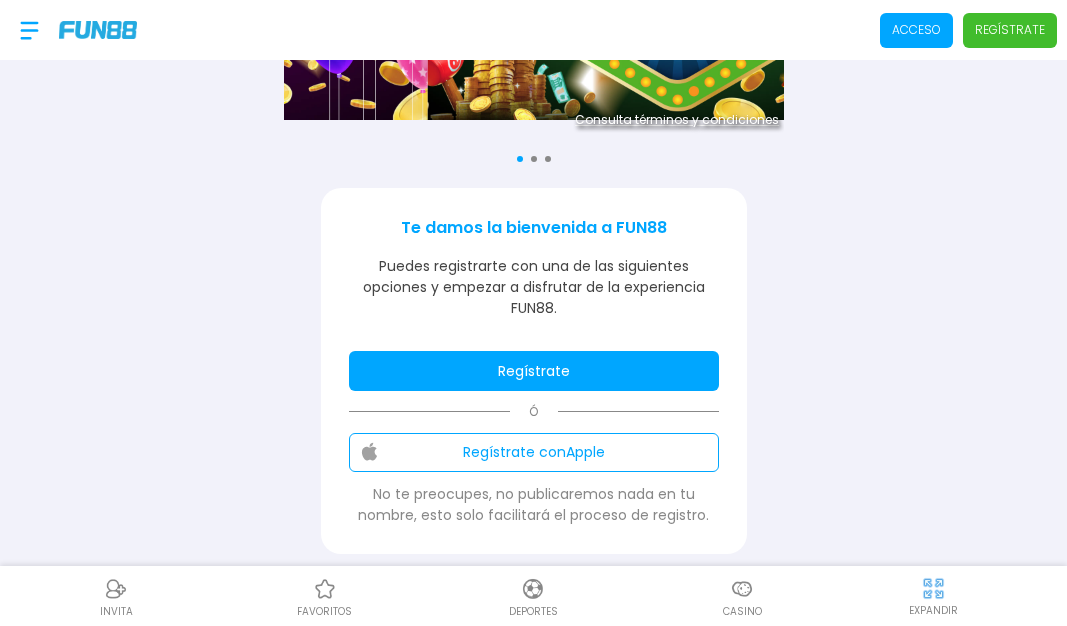 click on "Regístrate" at bounding box center (534, 371) 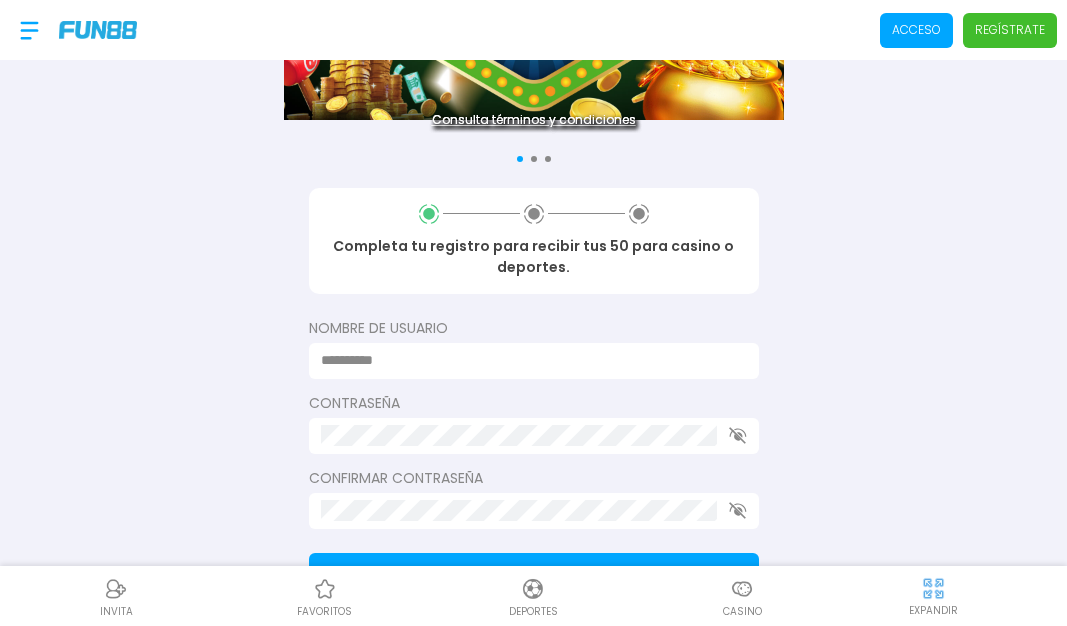 click at bounding box center (528, 360) 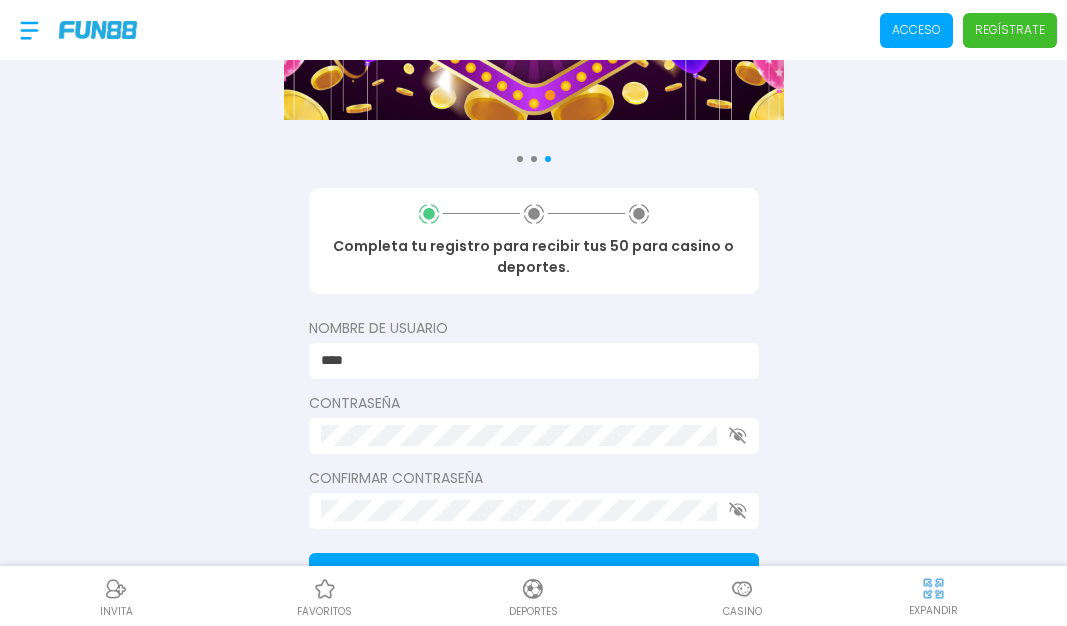 click on "Contraseña" at bounding box center (534, 423) 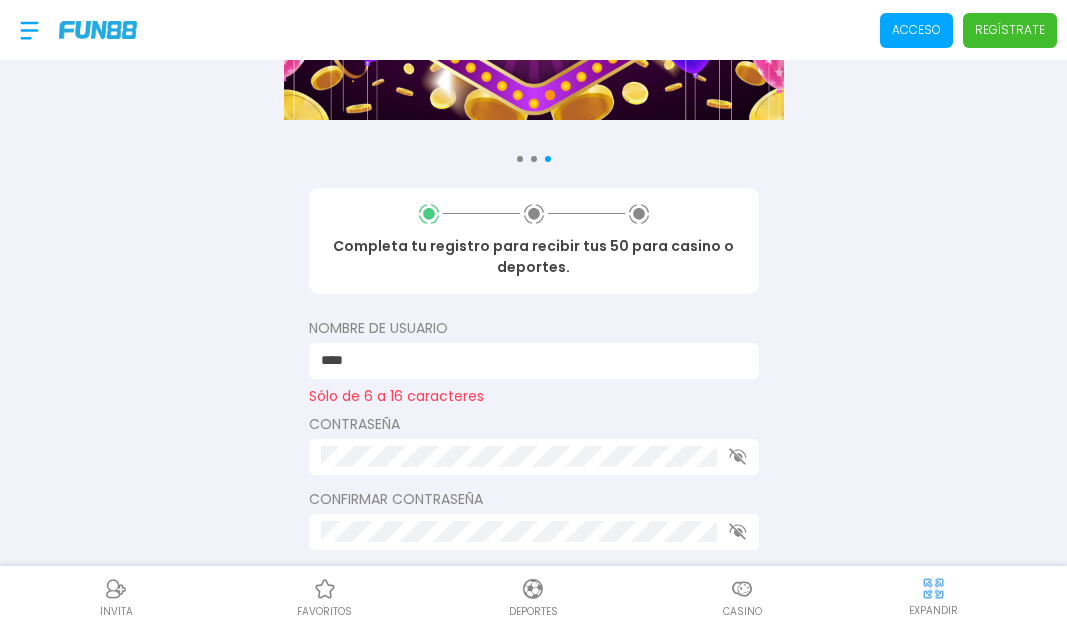 scroll, scrollTop: 748, scrollLeft: 0, axis: vertical 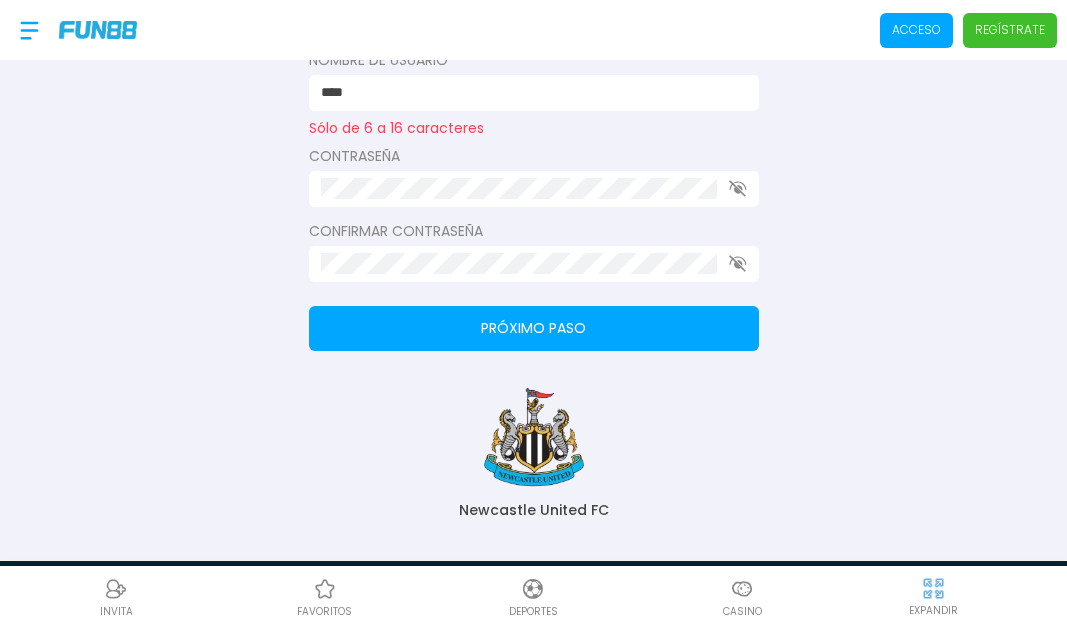 click on "****" at bounding box center [528, 92] 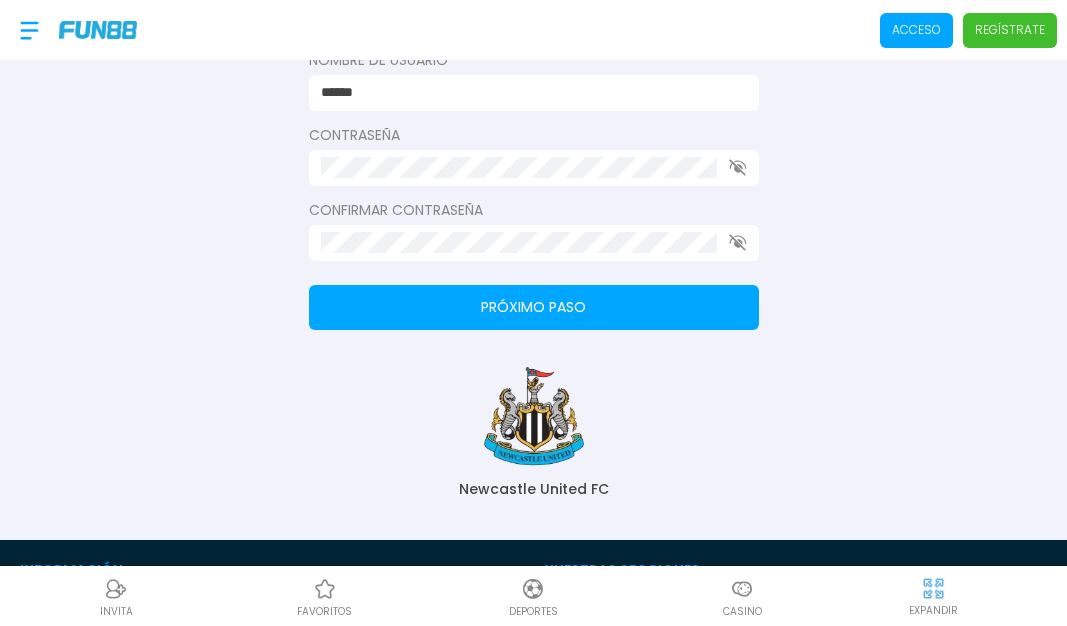 scroll, scrollTop: 1016, scrollLeft: 0, axis: vertical 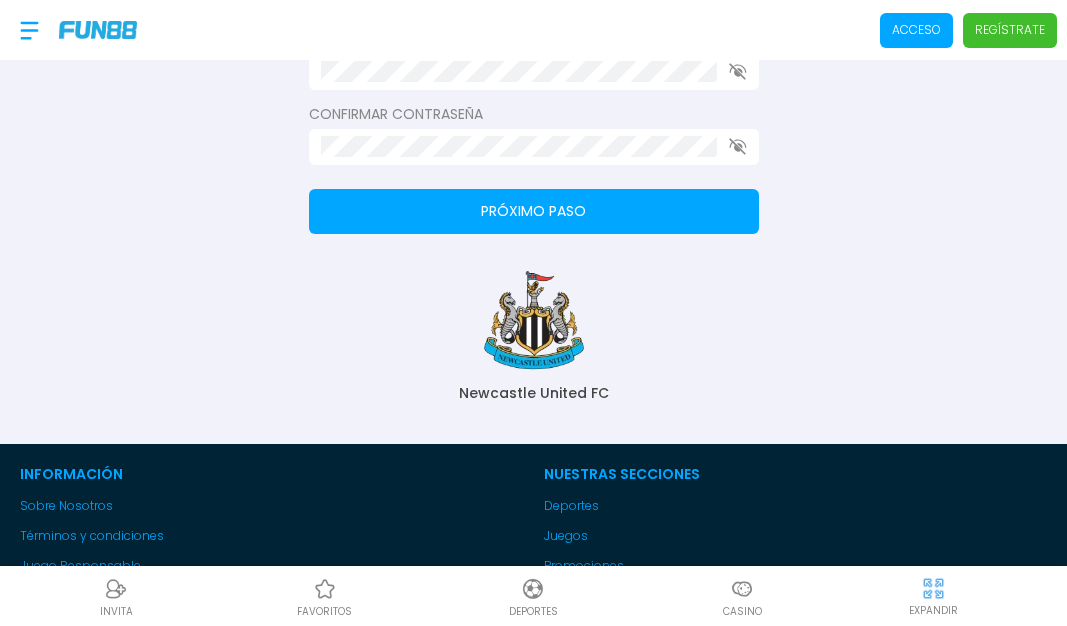 type on "******" 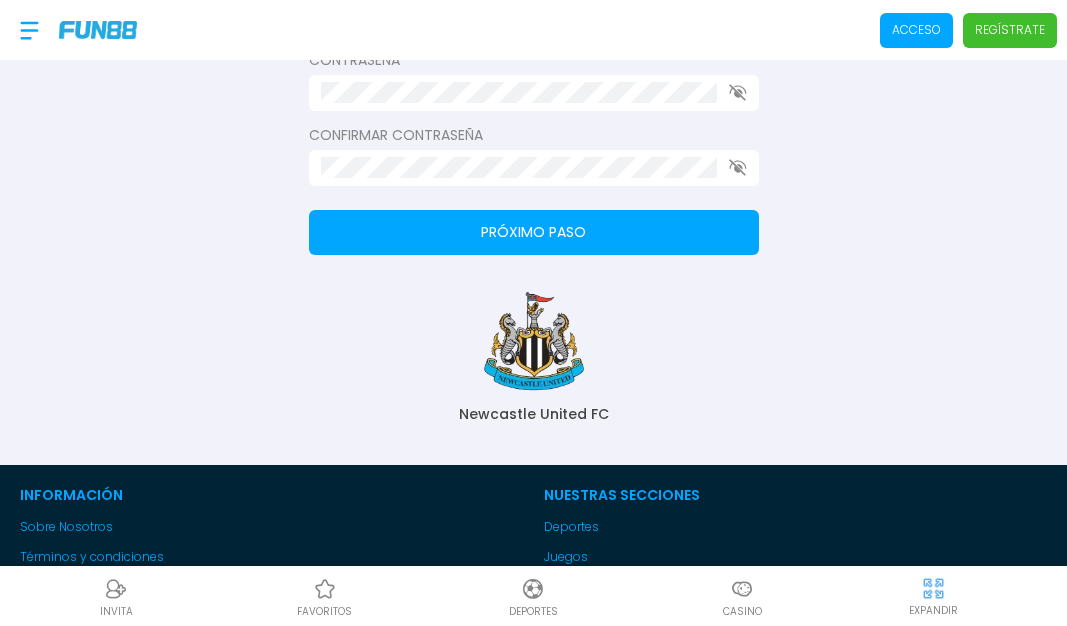click on "Próximo paso" at bounding box center (534, 232) 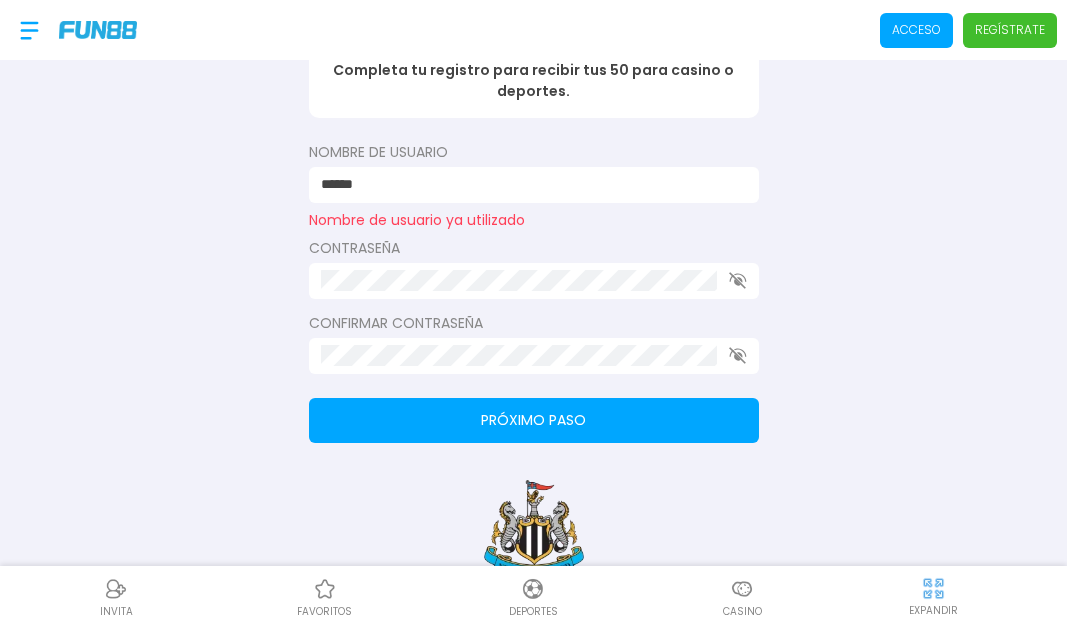 scroll, scrollTop: 364, scrollLeft: 0, axis: vertical 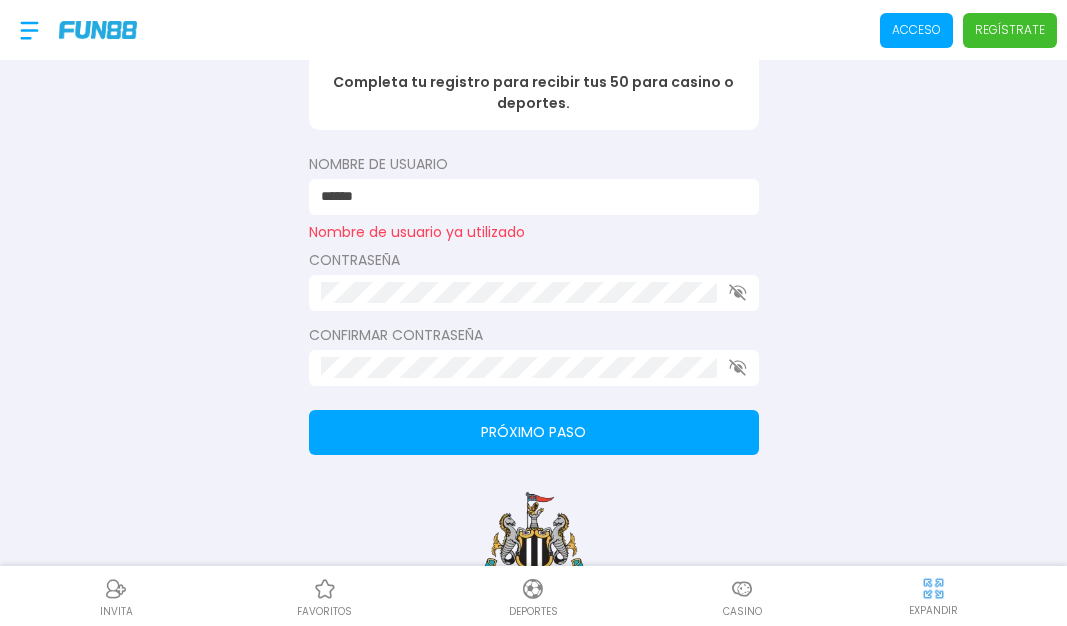 click on "******" at bounding box center [528, 196] 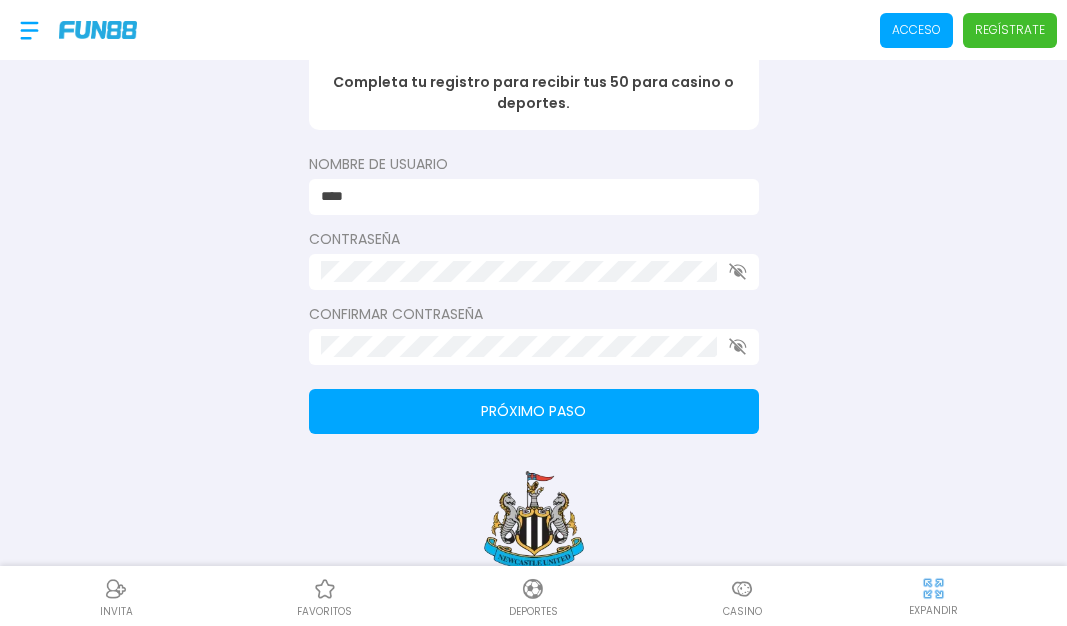click on "Completa tu registro para recibir tus 50 para casino o deportes. Nombre de usuario **** Contraseña Confirmar contraseña Próximo paso" at bounding box center [534, 229] 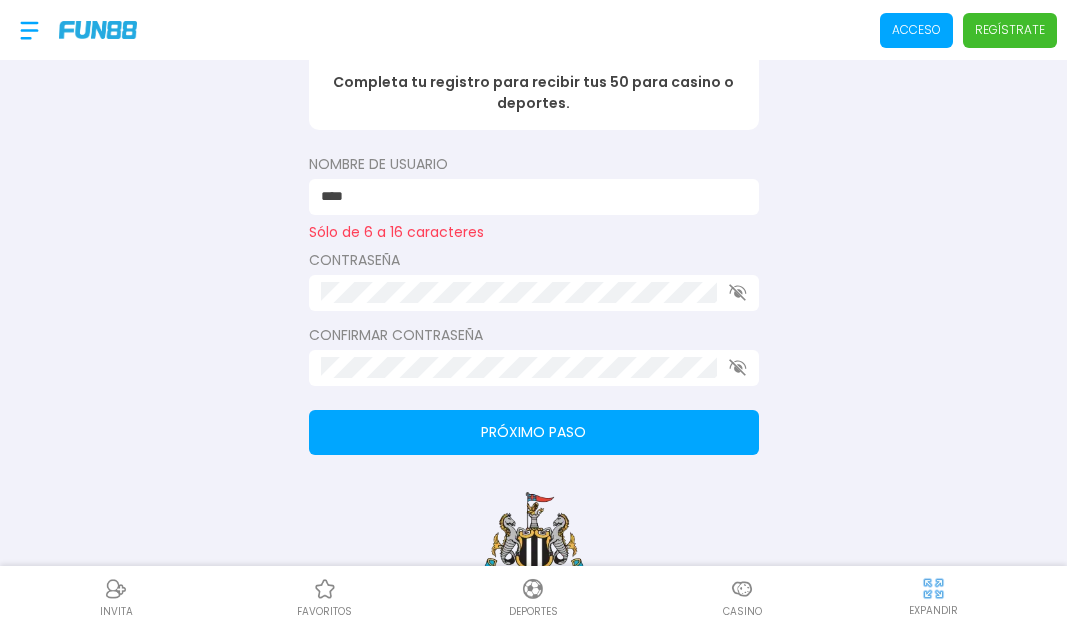click on "Completa tu registro para recibir tus 50 para casino o deportes. Nombre de usuario **** Sólo de 6 a 16 caracteres Contraseña Confirmar contraseña Próximo paso" at bounding box center (534, 239) 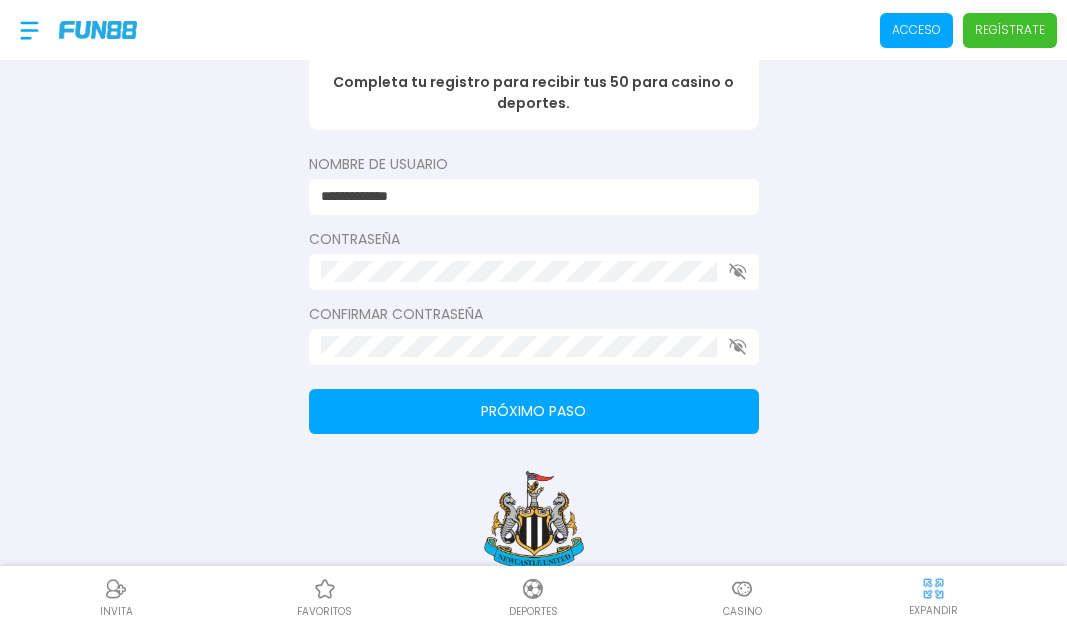 type on "**********" 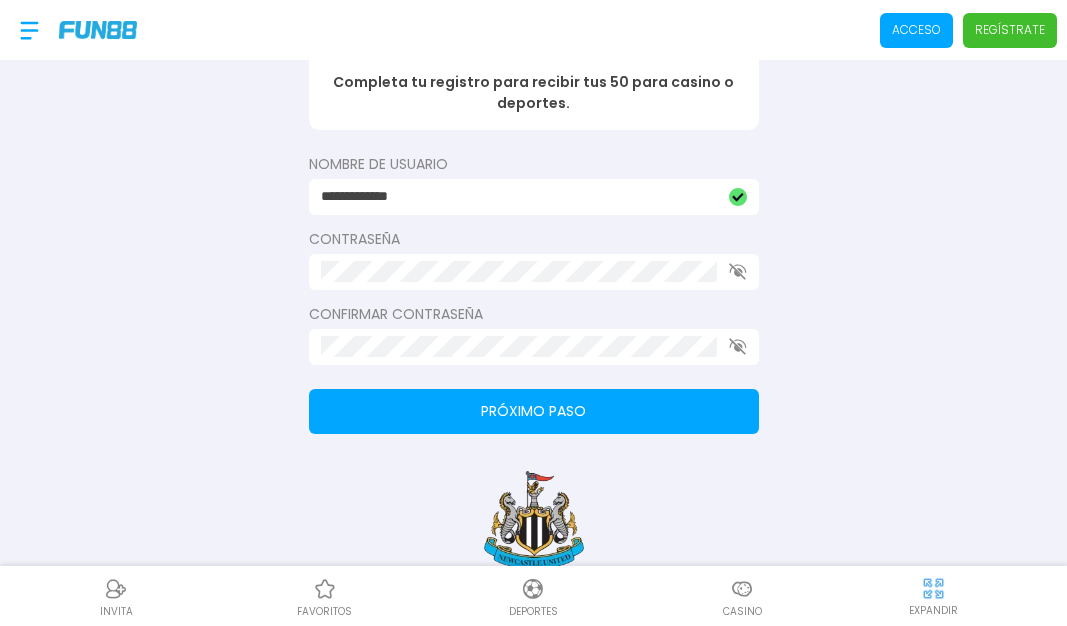 click on "Próximo paso" at bounding box center (534, 411) 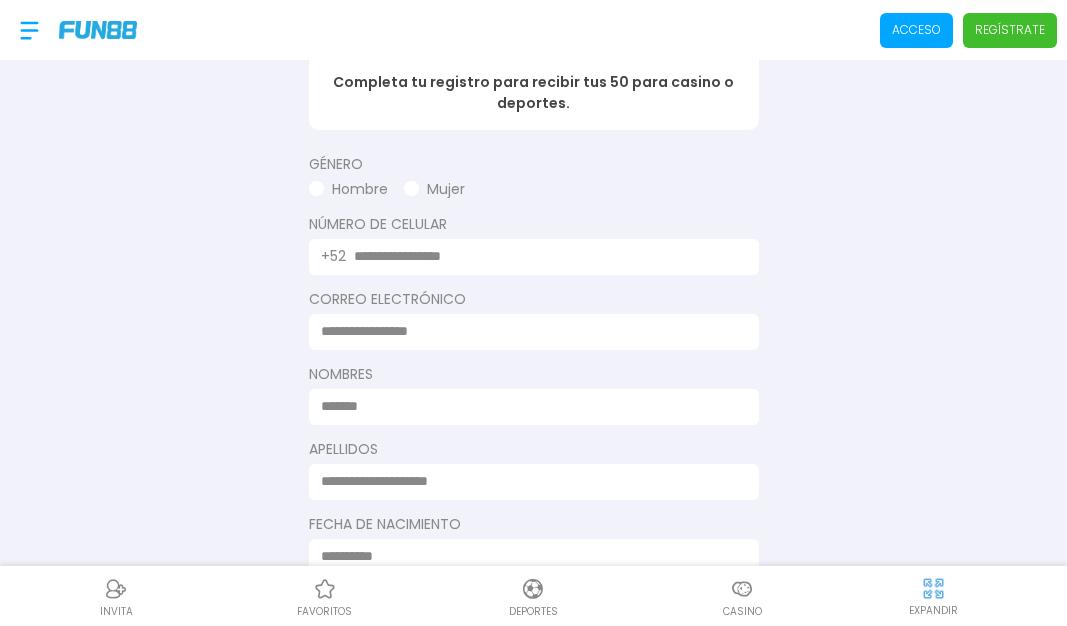 click at bounding box center (544, 256) 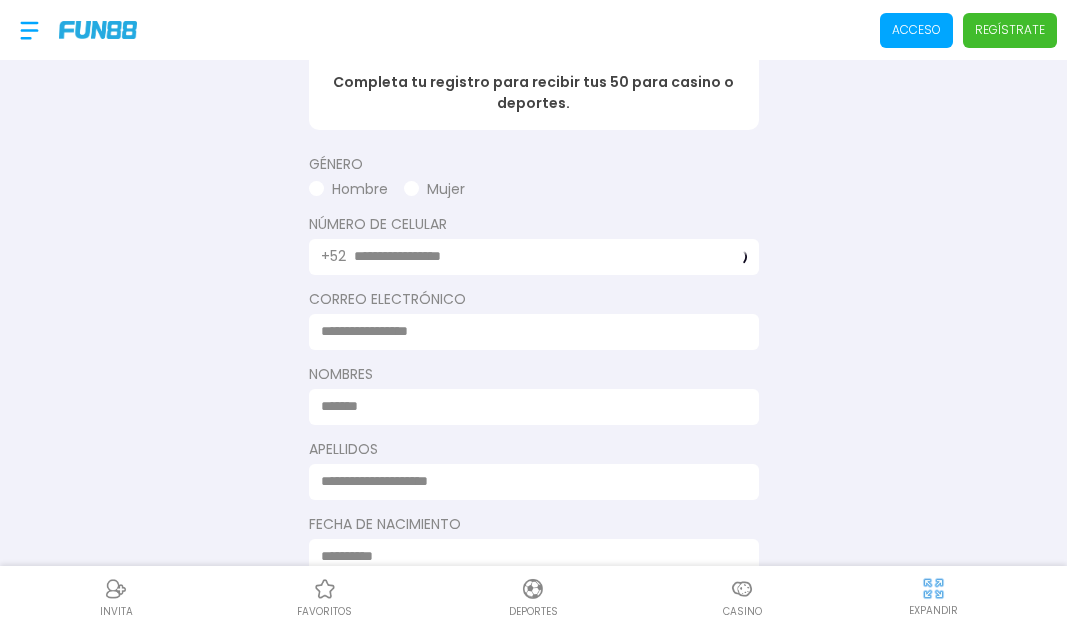 click at bounding box center [528, 331] 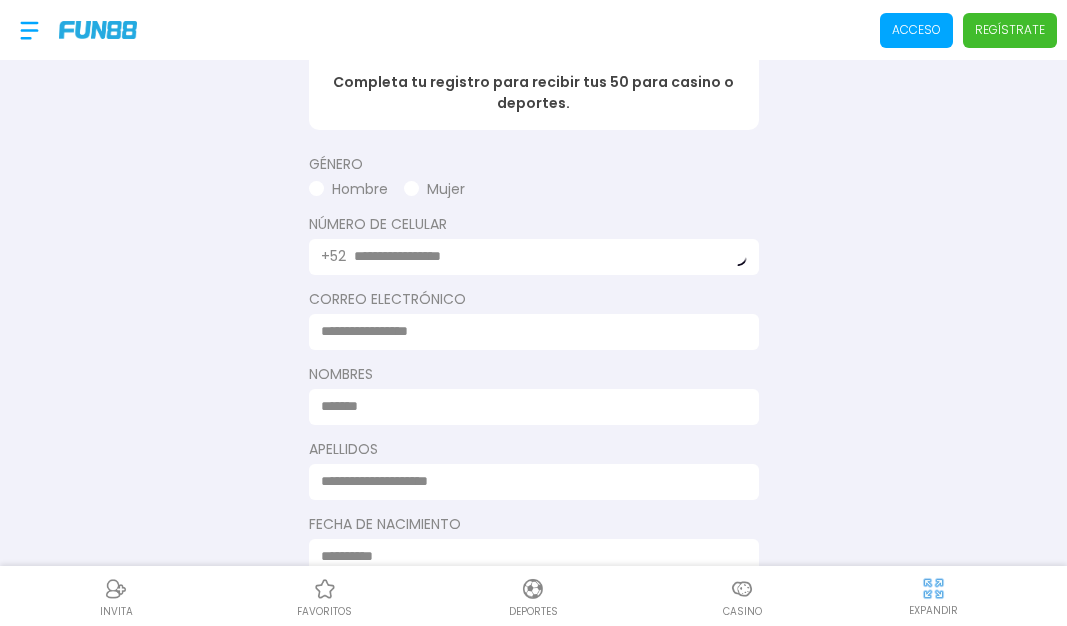click at bounding box center [528, 331] 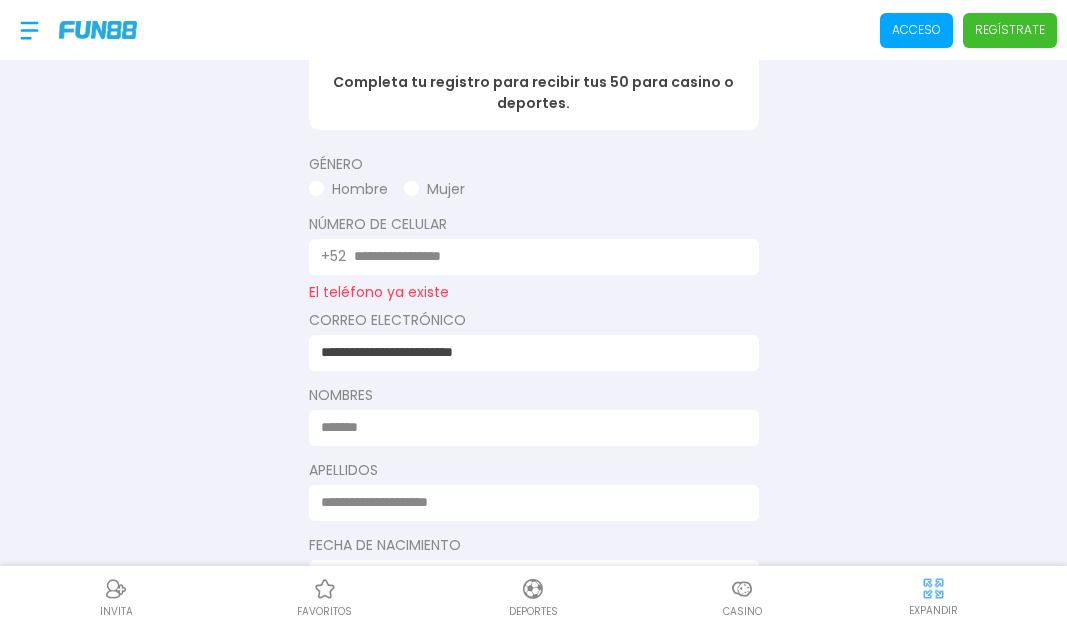 click on "**********" at bounding box center [528, 352] 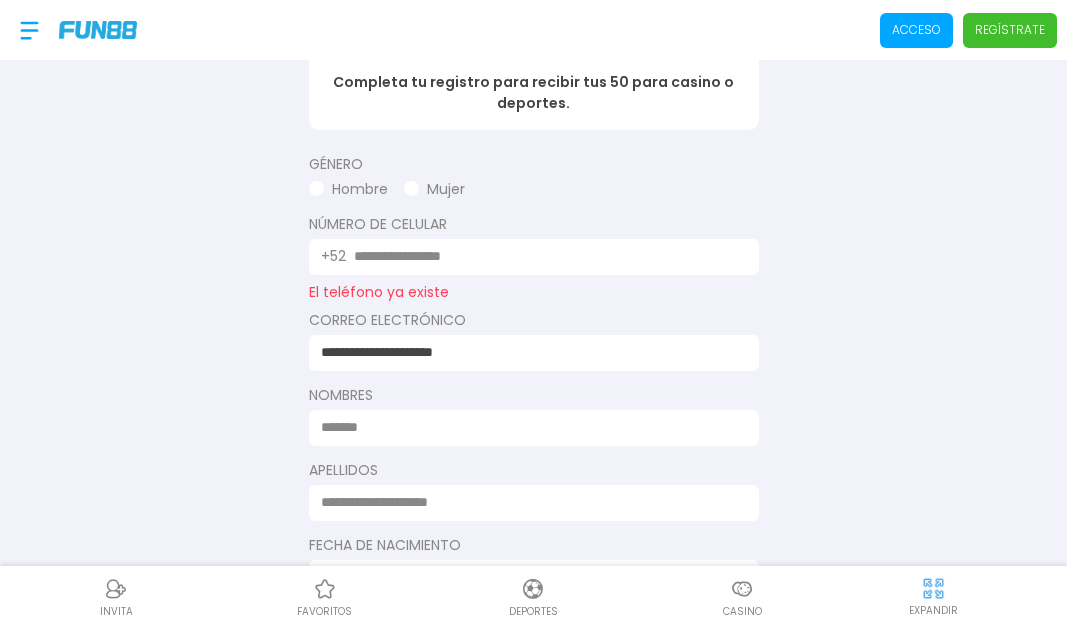 type on "**********" 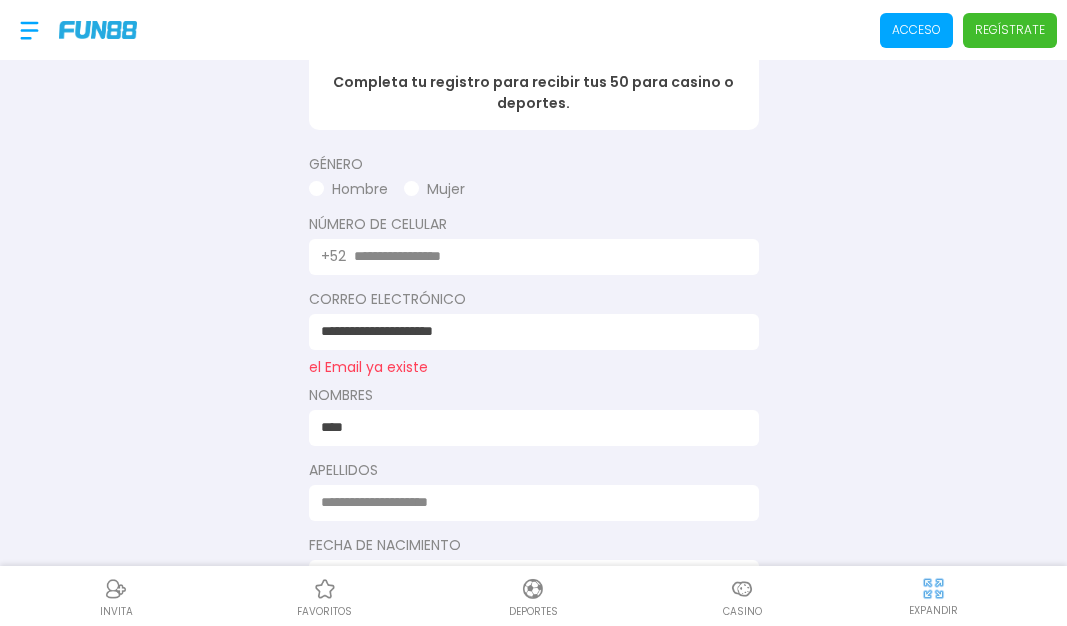 type on "****" 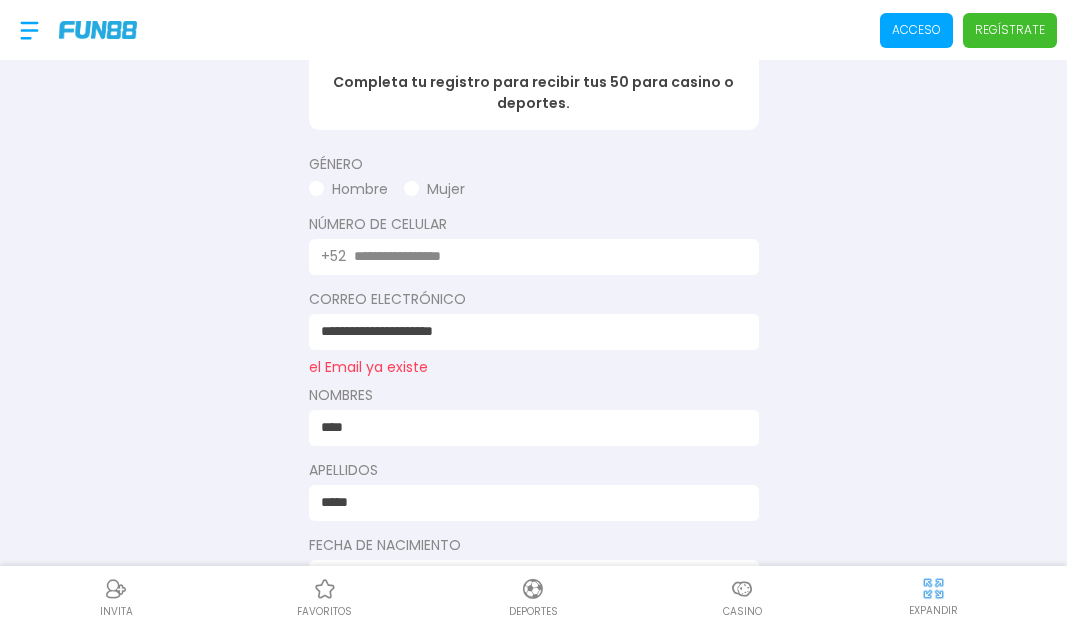 scroll, scrollTop: 912, scrollLeft: 0, axis: vertical 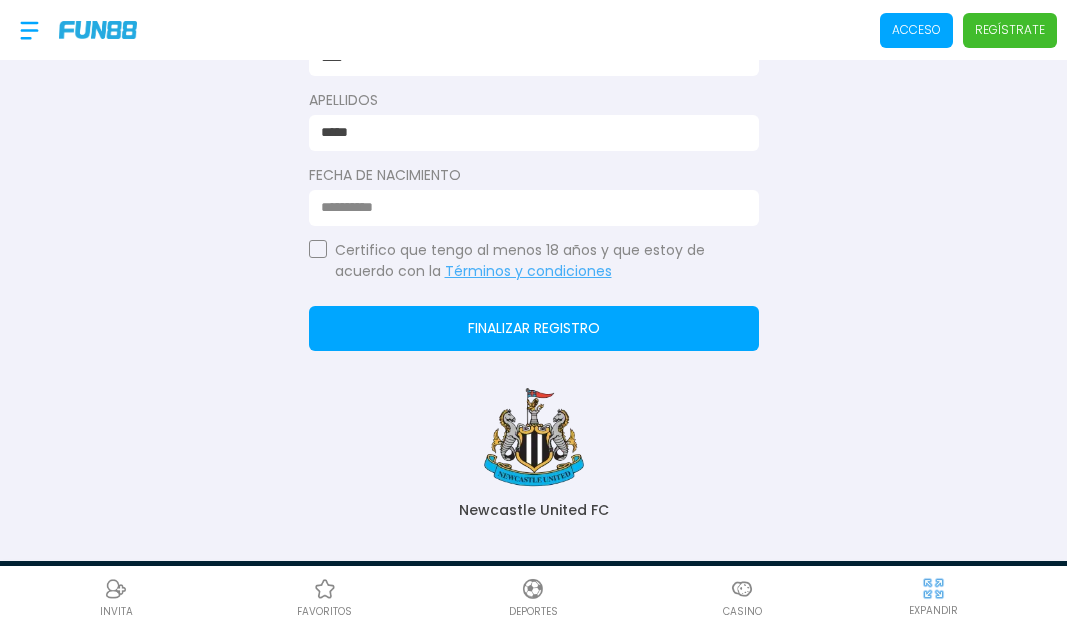 type on "*****" 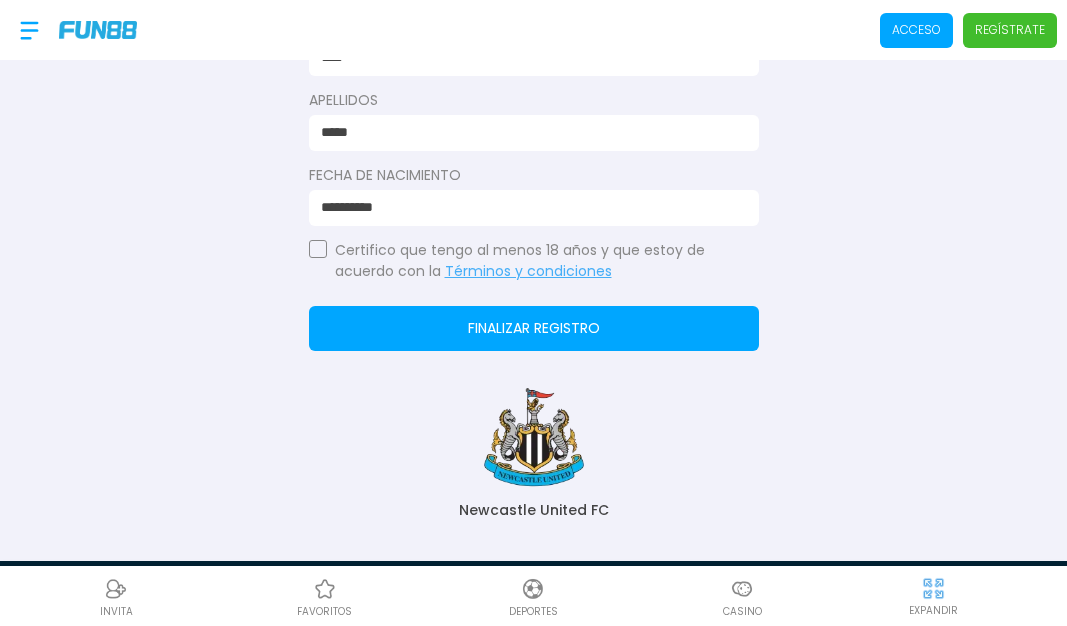 type on "**********" 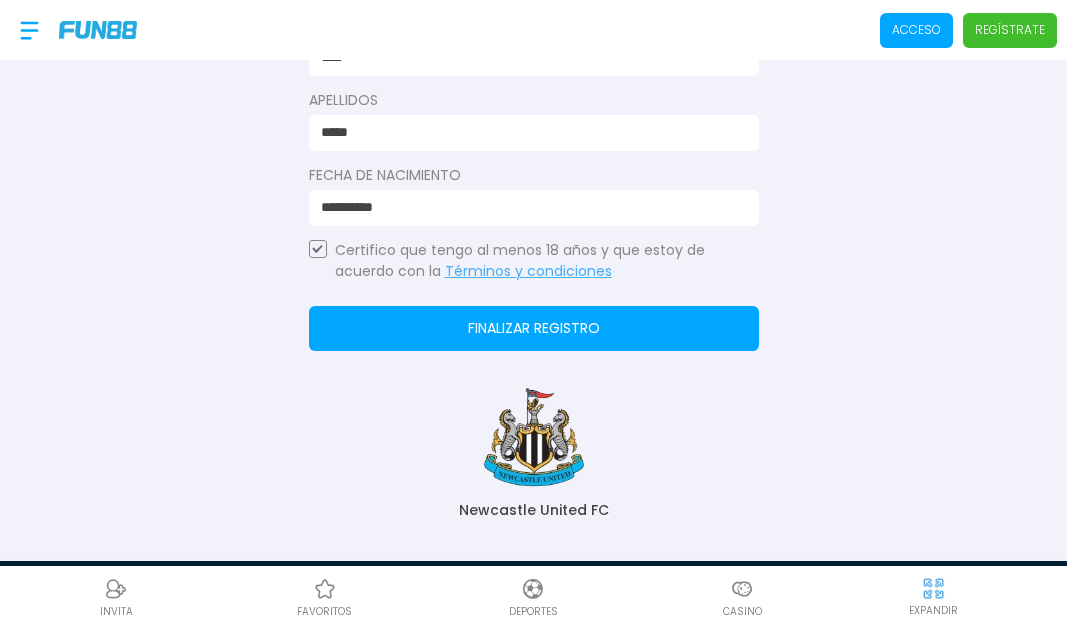 click on "Finalizar registro" 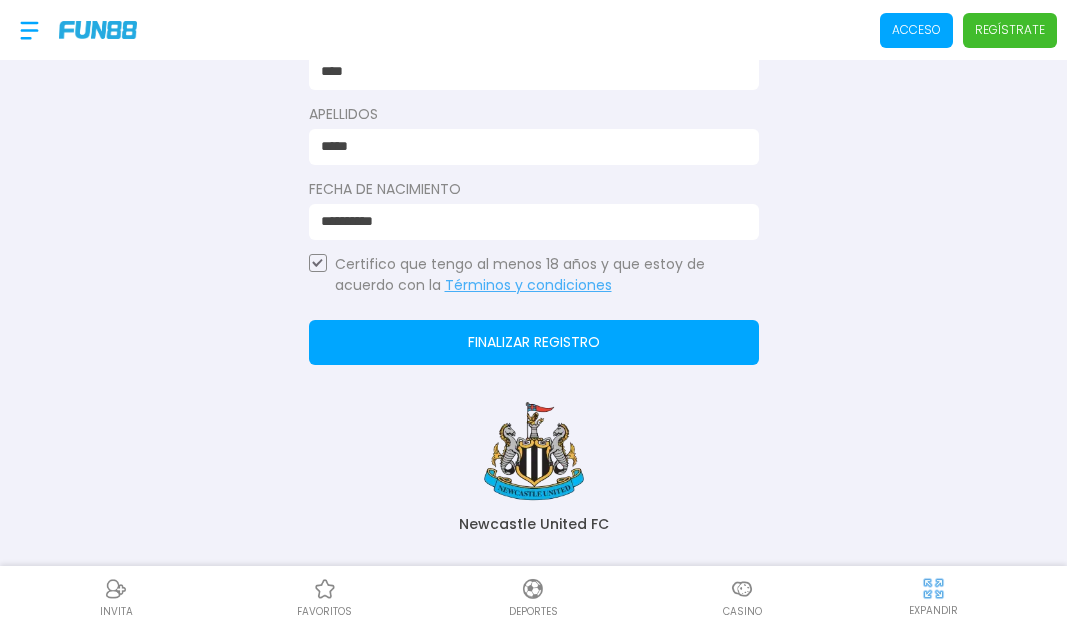 scroll, scrollTop: 769, scrollLeft: 0, axis: vertical 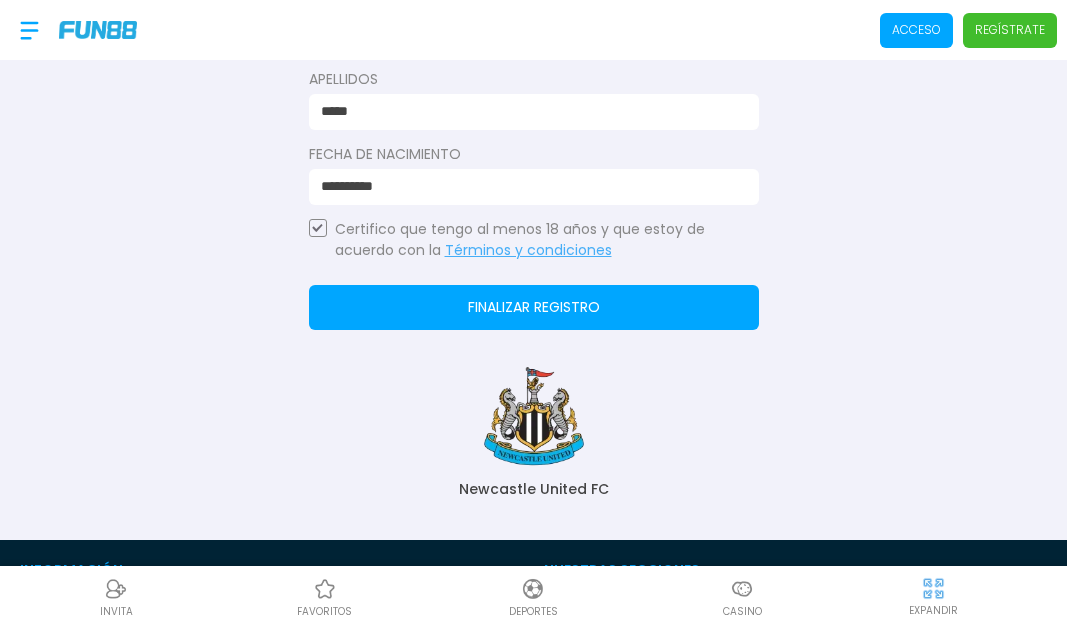 click on "Finalizar registro" at bounding box center (534, 307) 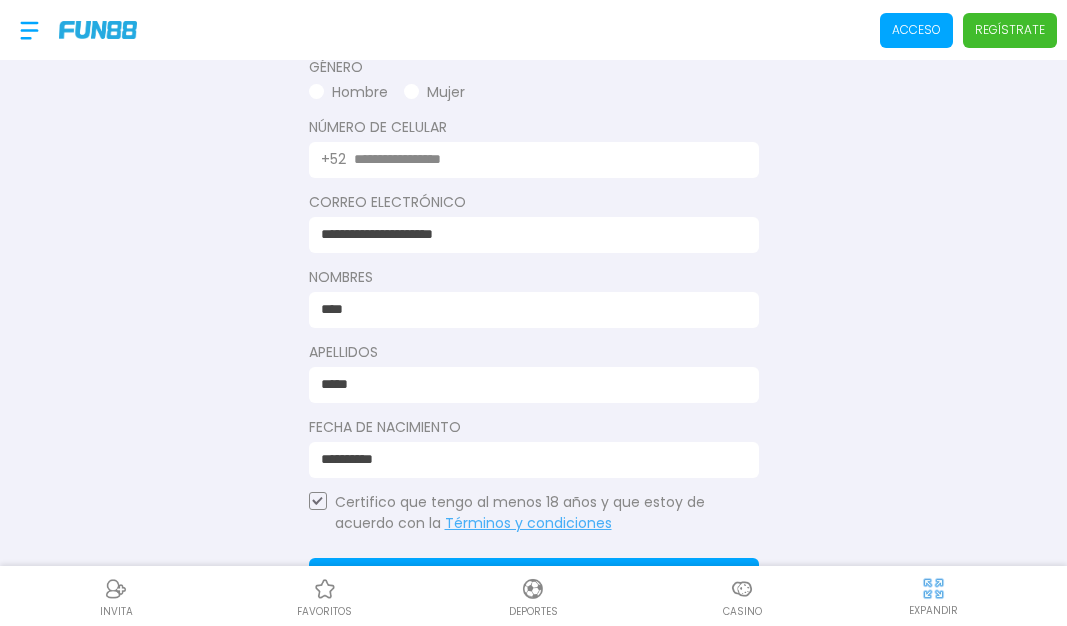 scroll, scrollTop: 489, scrollLeft: 0, axis: vertical 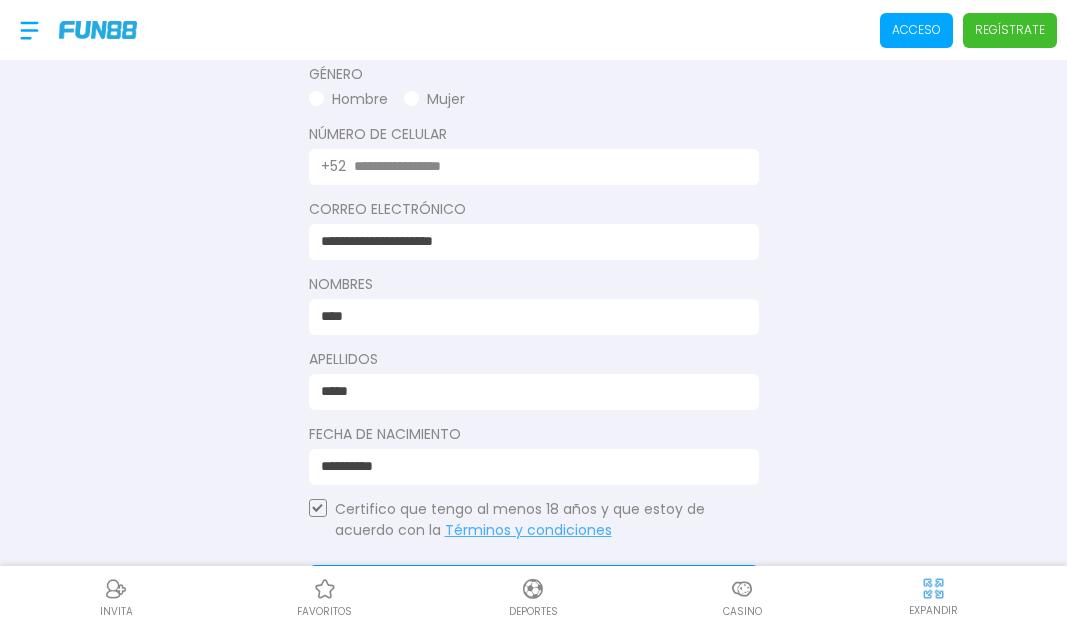 click at bounding box center (316, 98) 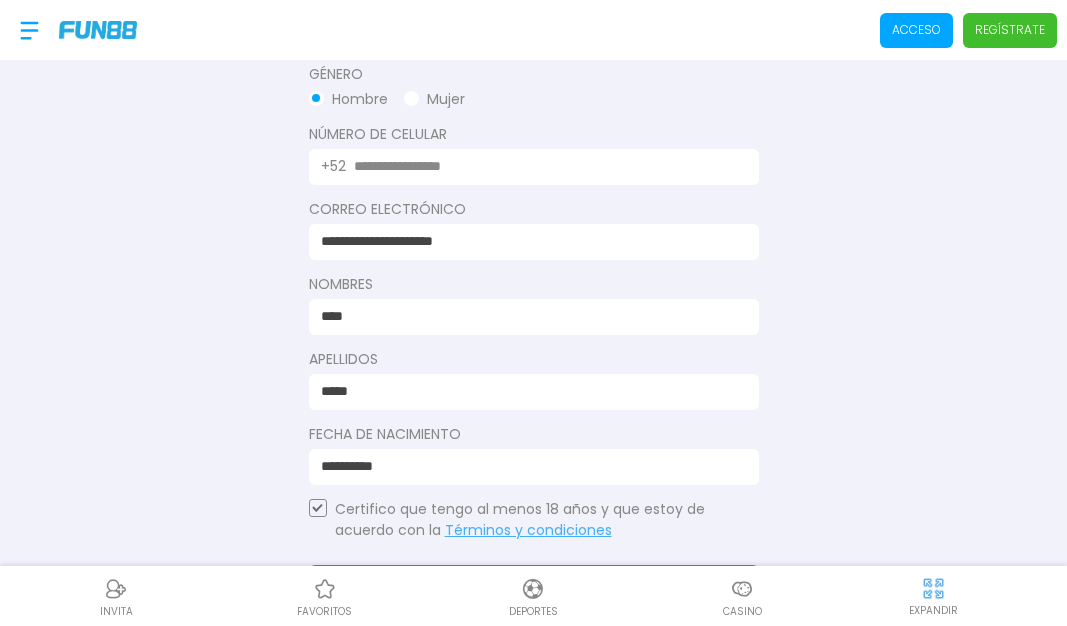 drag, startPoint x: 320, startPoint y: 104, endPoint x: 591, endPoint y: 480, distance: 463.48355 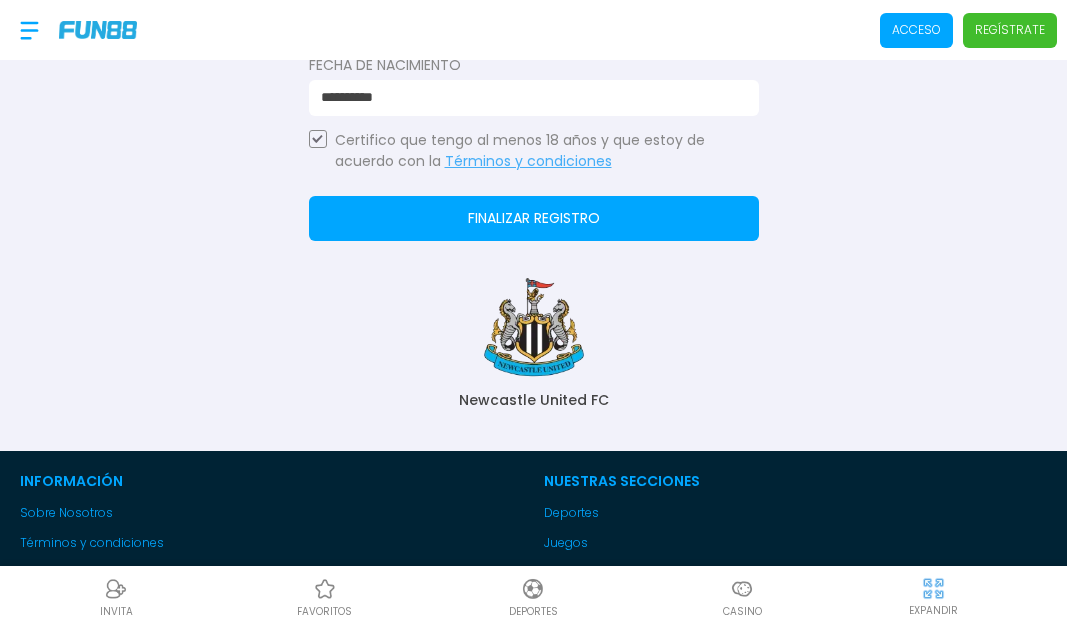scroll, scrollTop: 837, scrollLeft: 0, axis: vertical 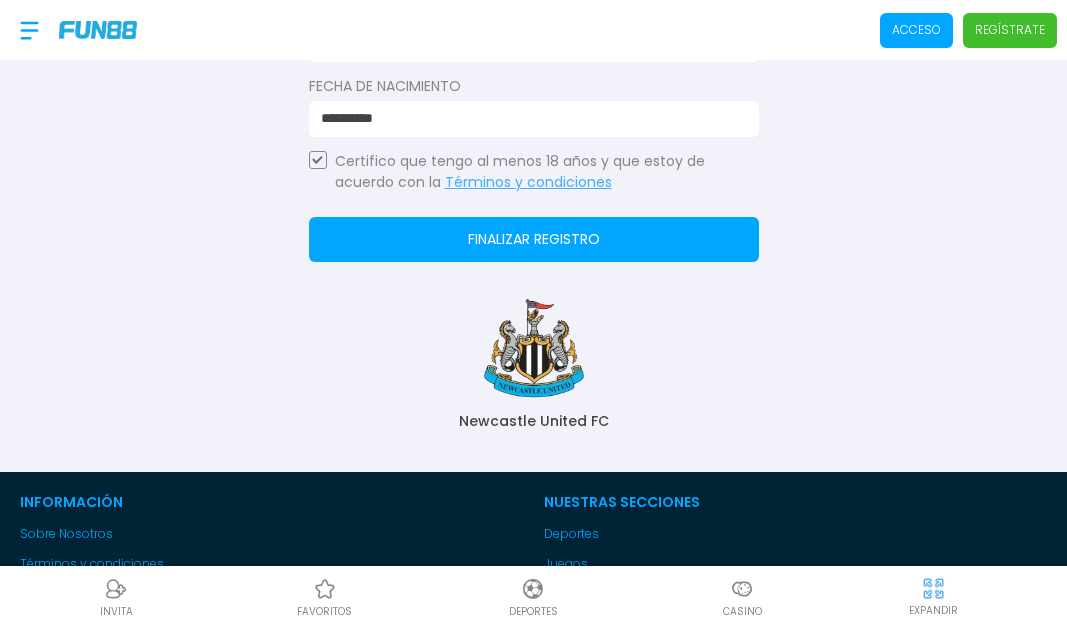 click on "Finalizar registro" at bounding box center (534, 239) 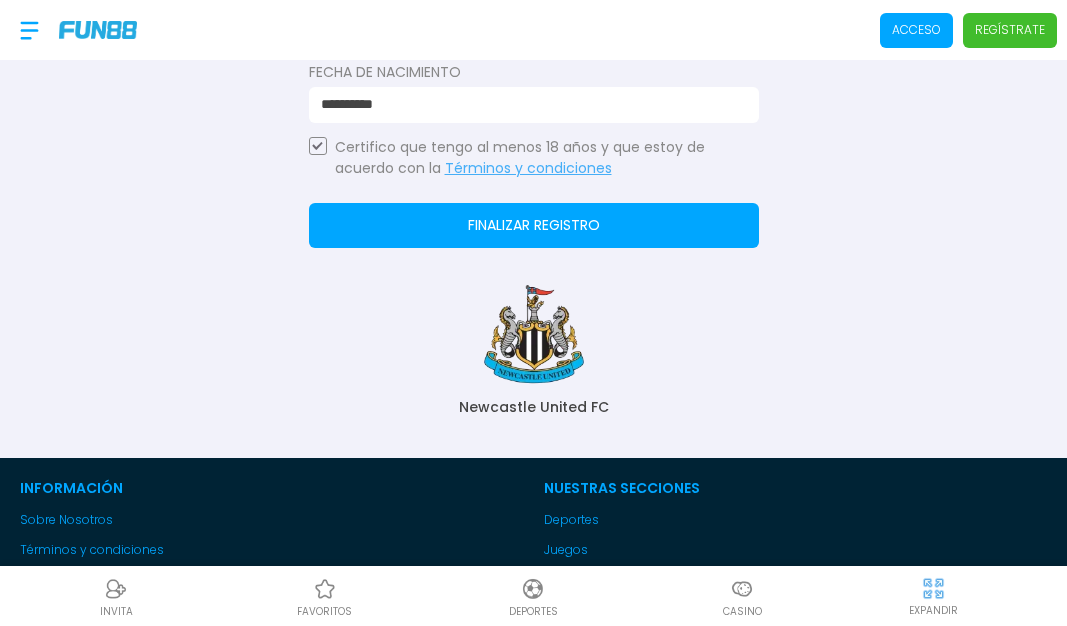scroll, scrollTop: 823, scrollLeft: 0, axis: vertical 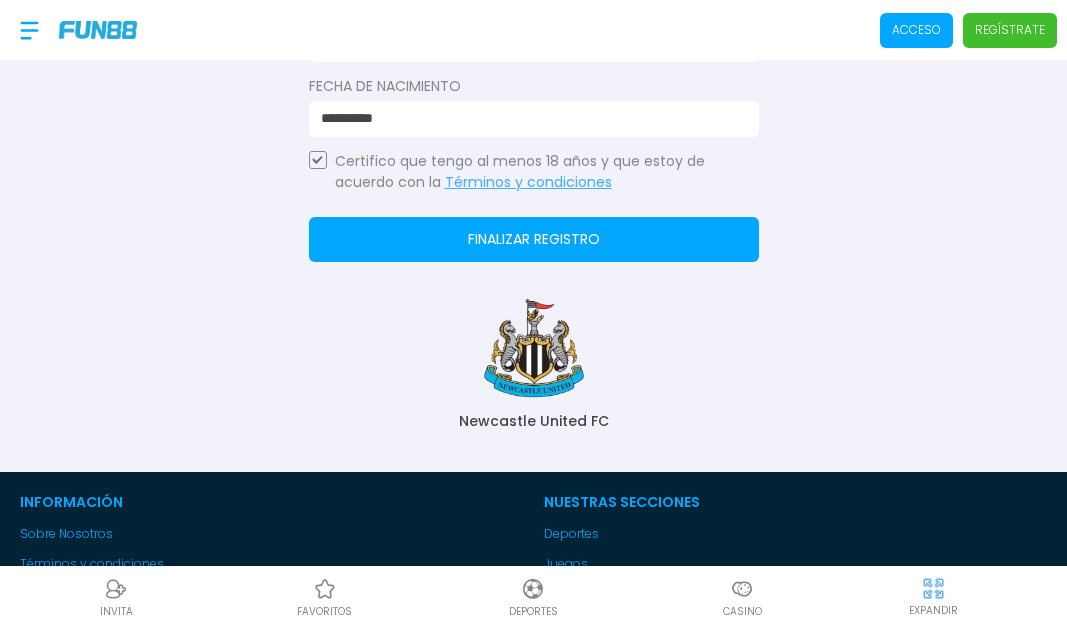 click on "Finalizar registro" 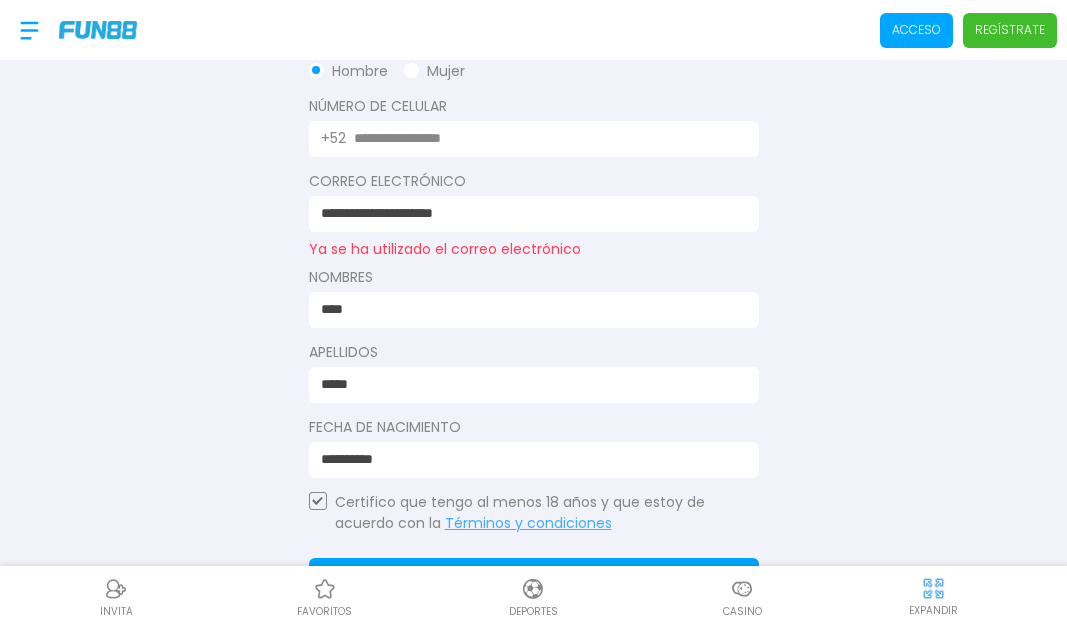 scroll, scrollTop: 463, scrollLeft: 0, axis: vertical 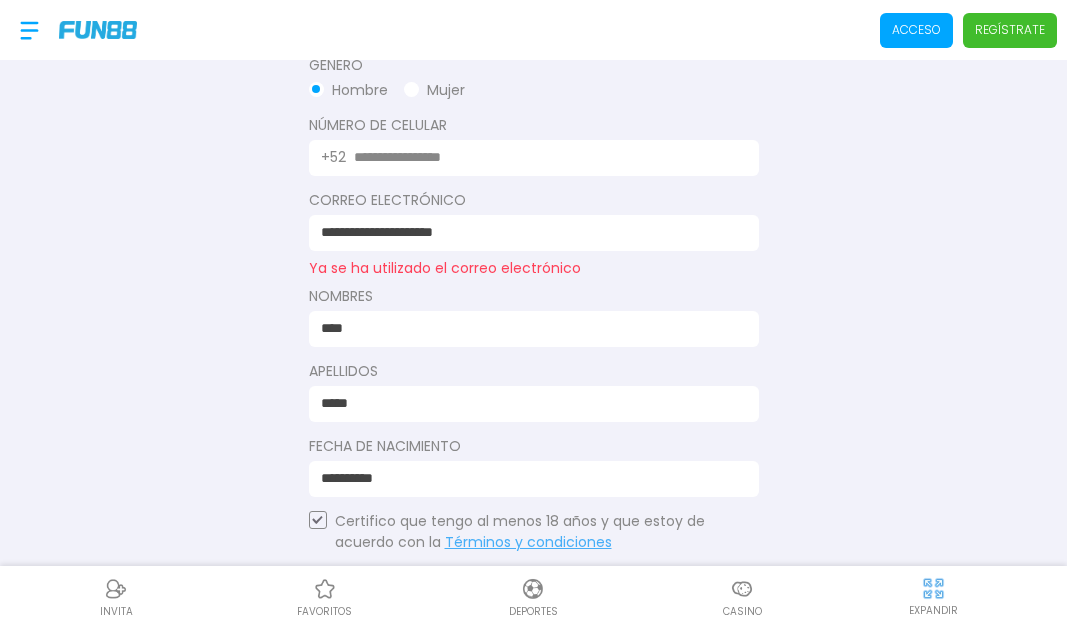 click on "**********" at bounding box center [528, 232] 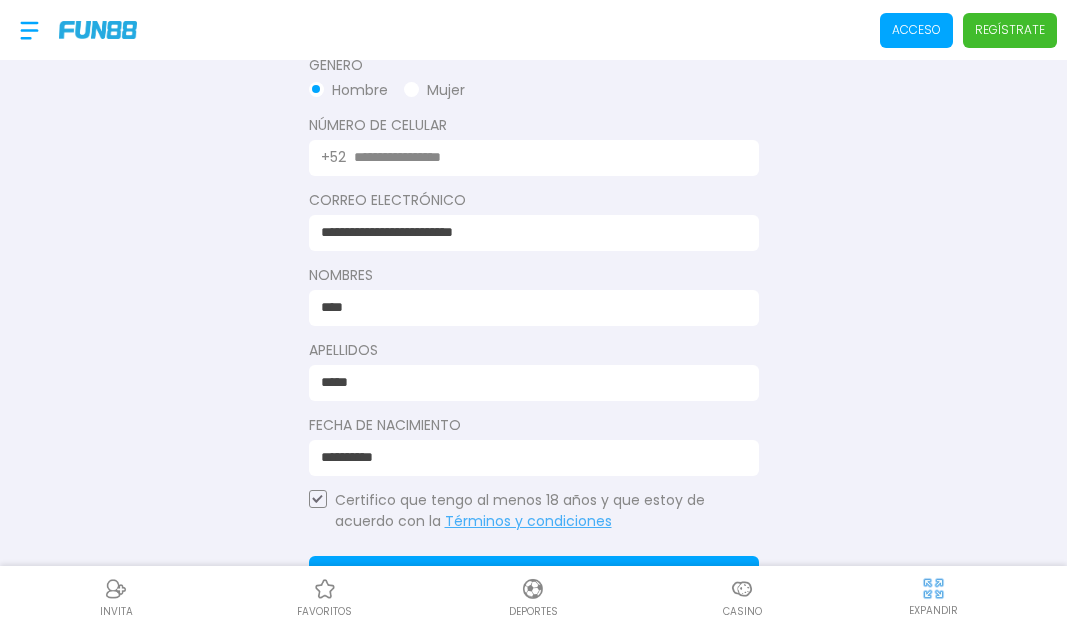 type on "**********" 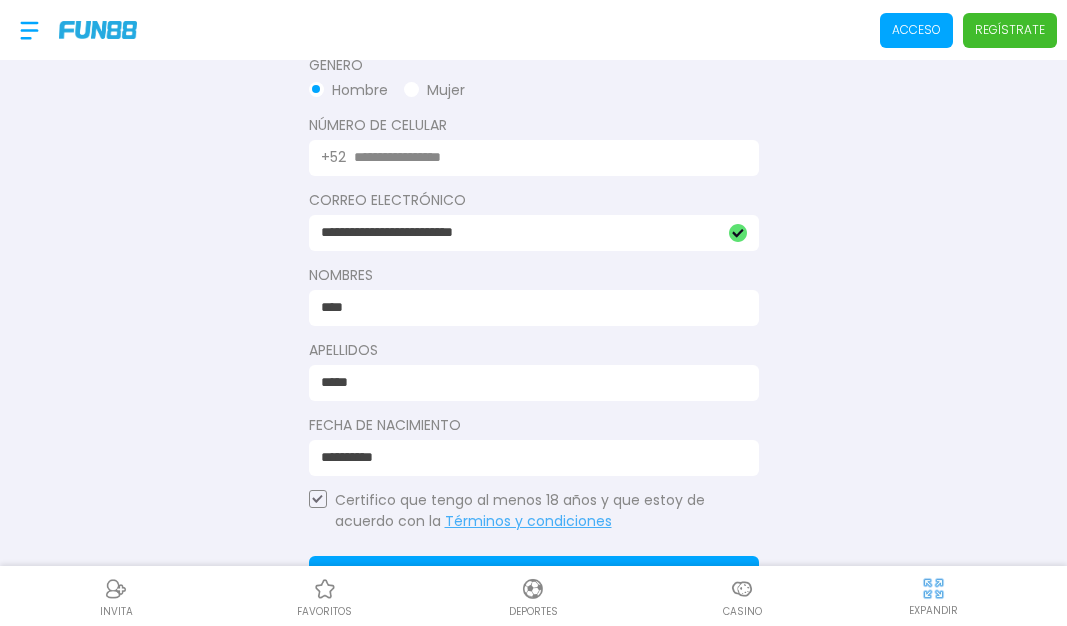 click on "Finalizar registro" 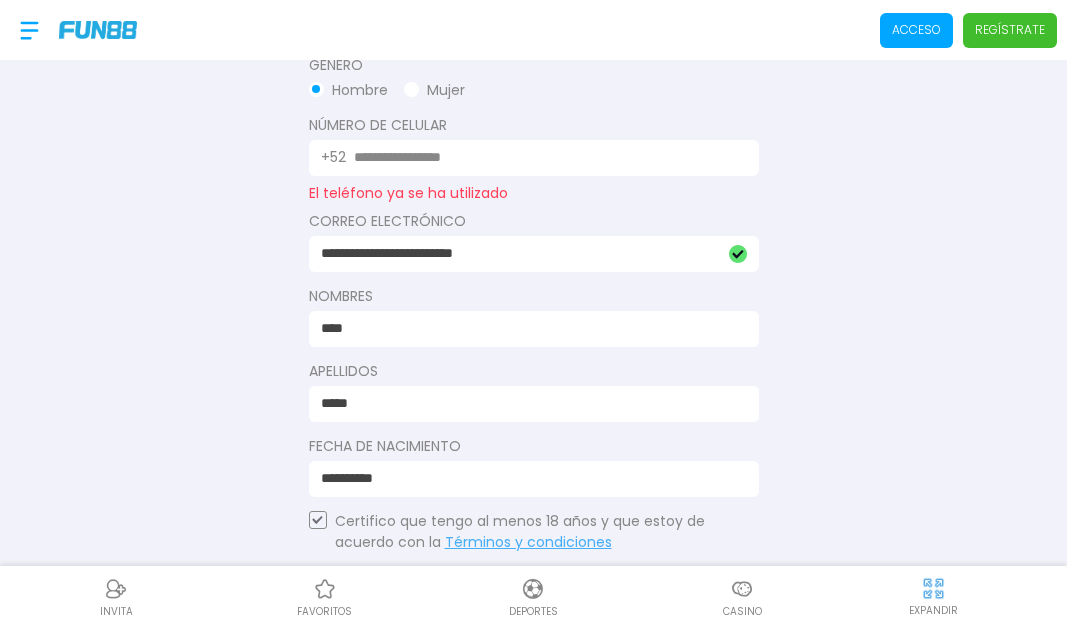 scroll, scrollTop: 0, scrollLeft: 0, axis: both 